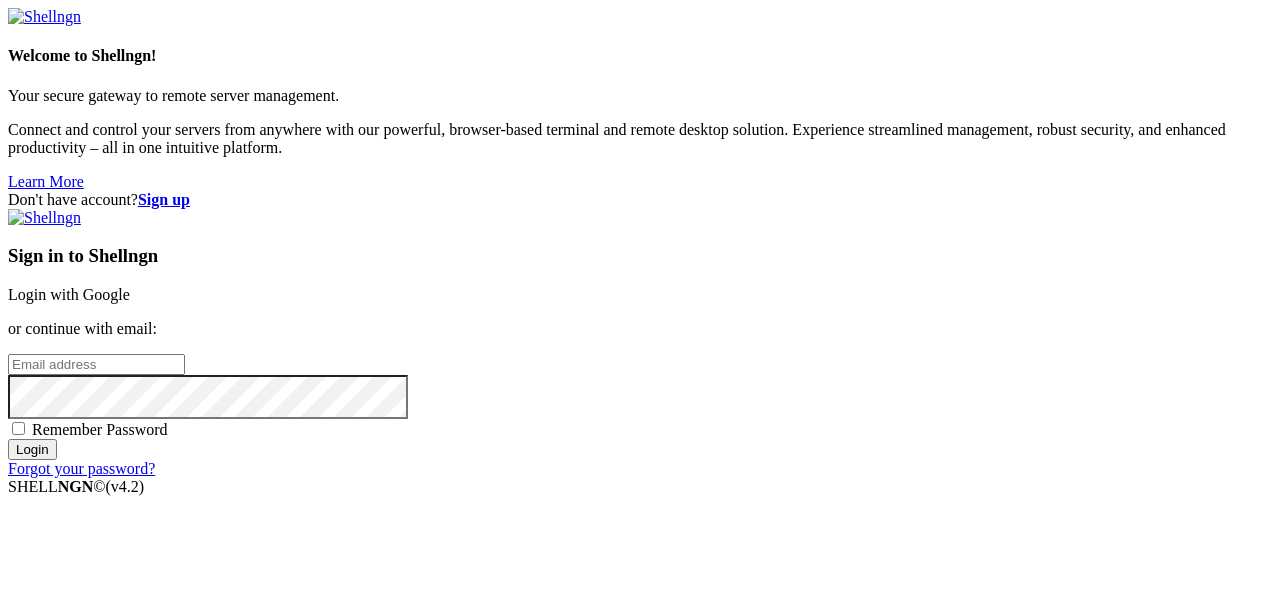 scroll, scrollTop: 0, scrollLeft: 0, axis: both 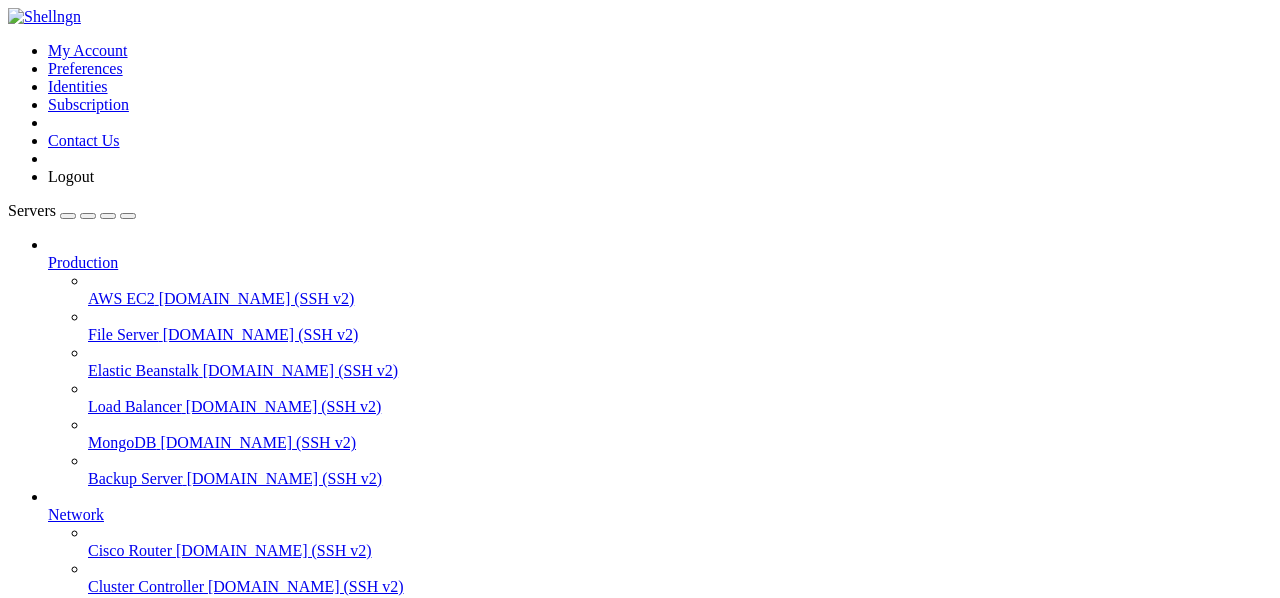 click on "Nexus" at bounding box center (68, 694) 